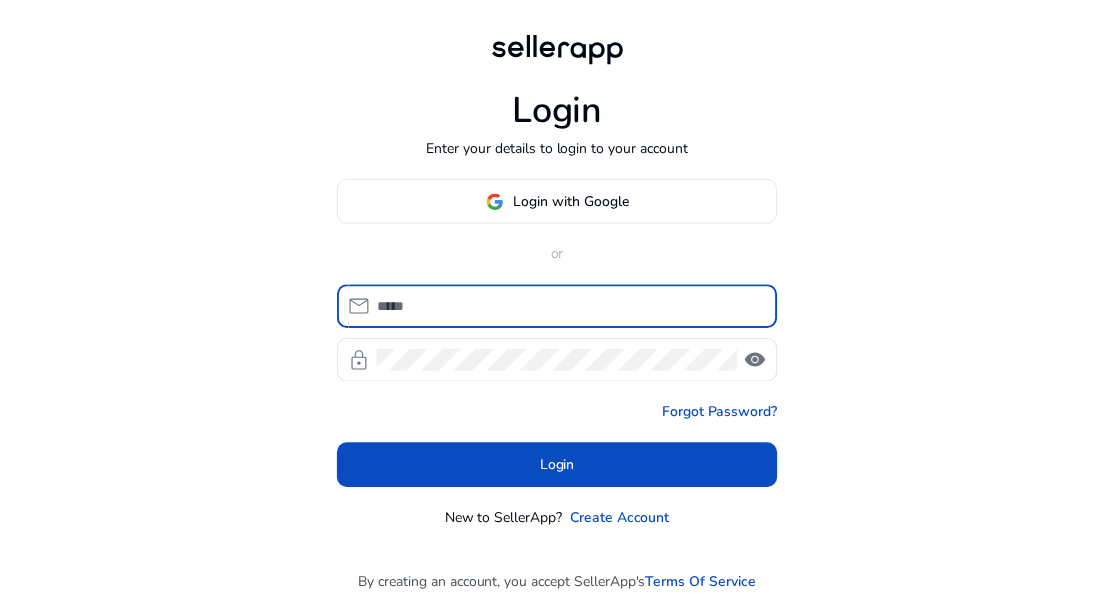 scroll, scrollTop: 0, scrollLeft: 0, axis: both 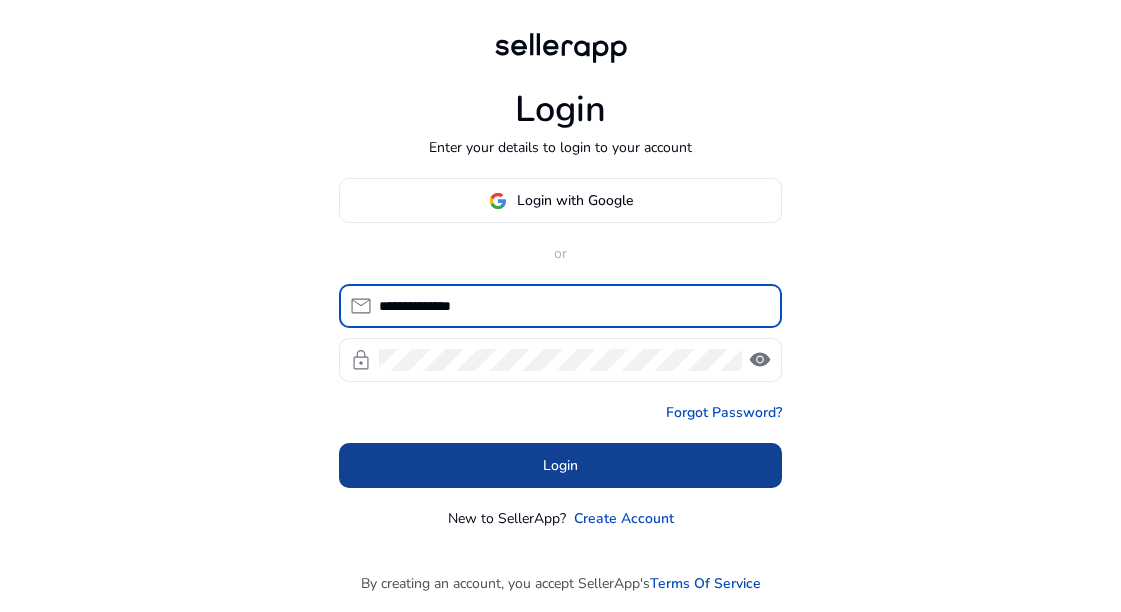 click at bounding box center [560, 466] 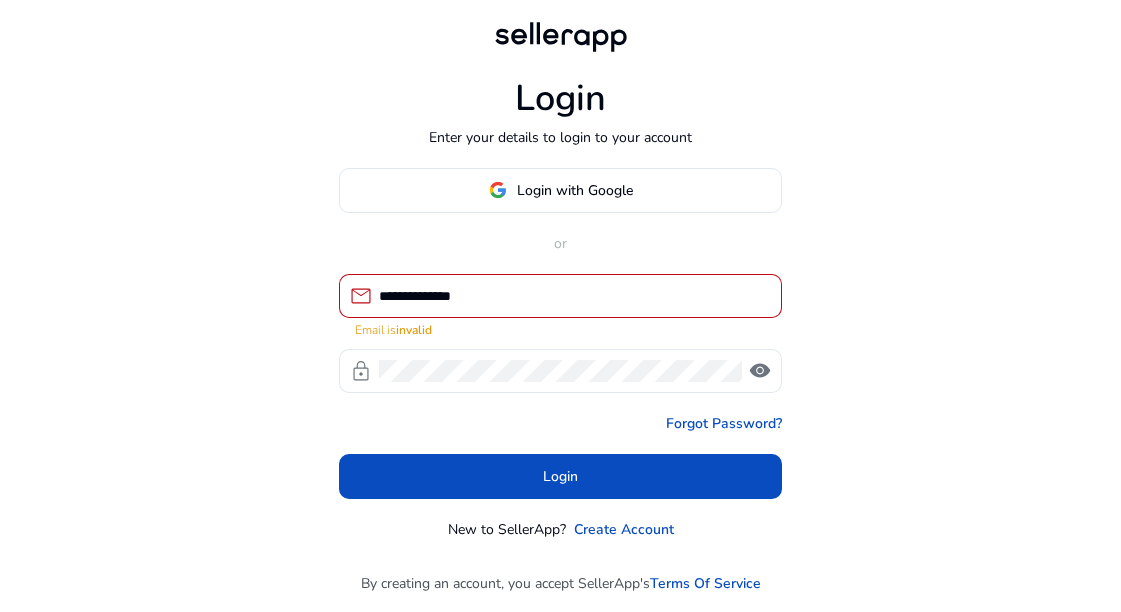 click on "**********" at bounding box center (572, 296) 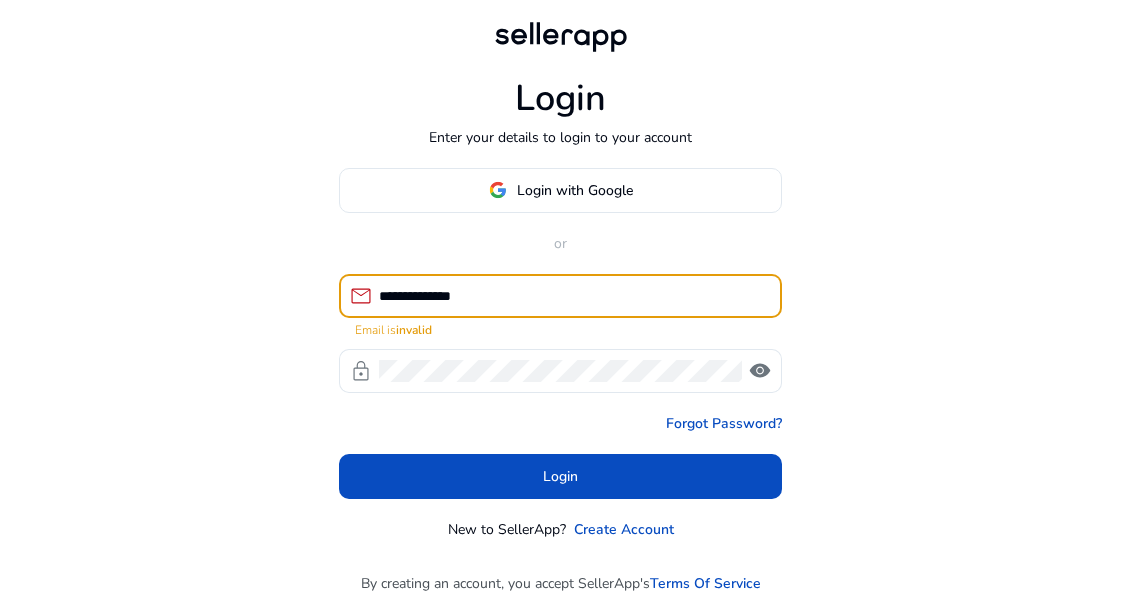 click on "**********" at bounding box center [572, 296] 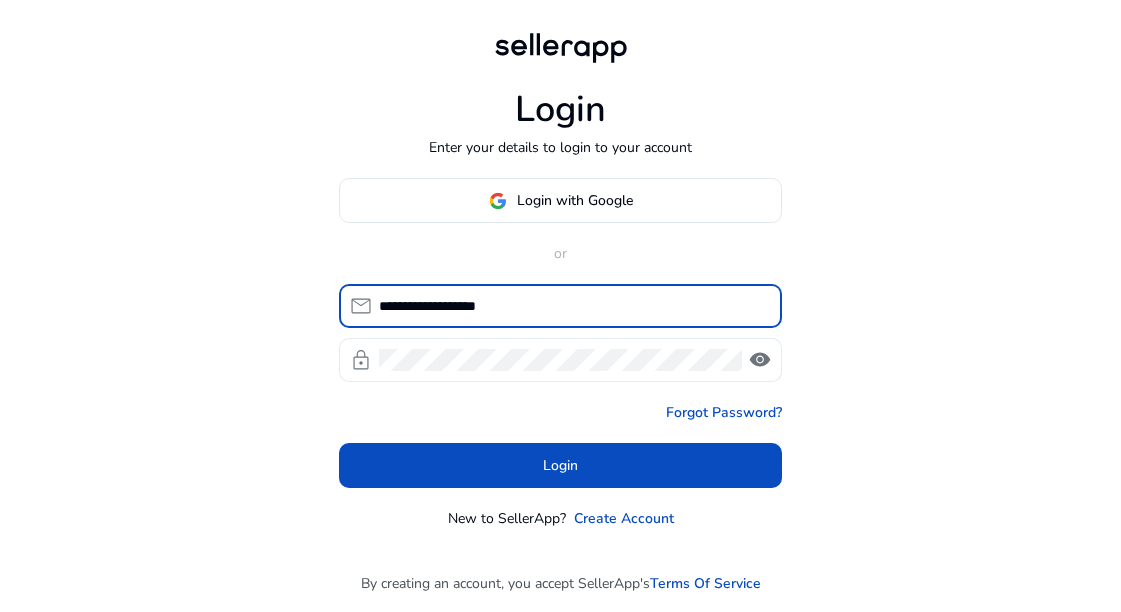 type on "**********" 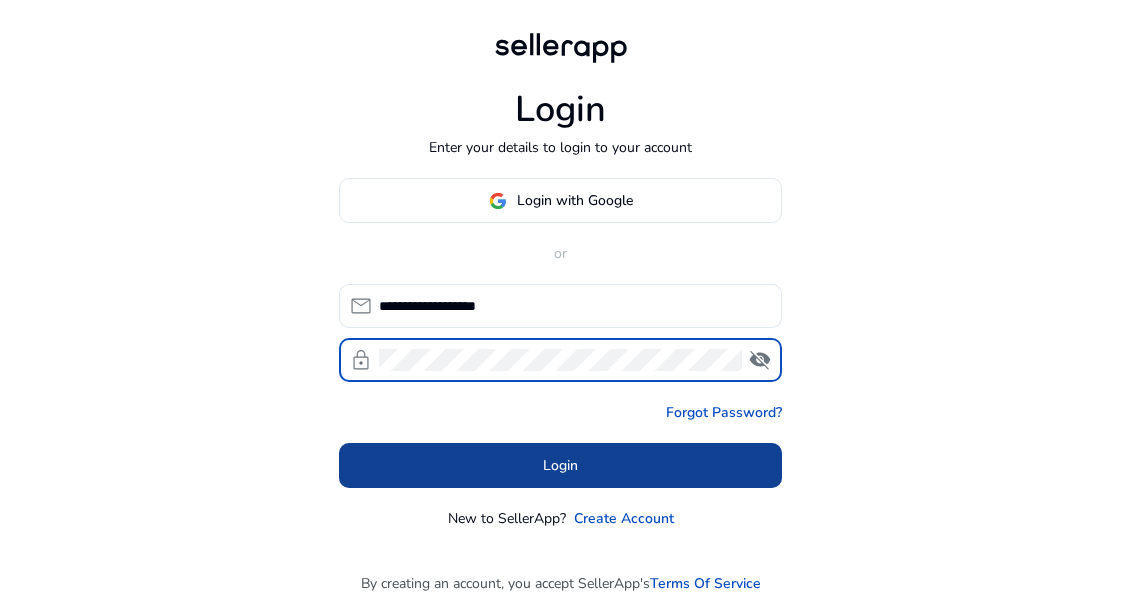 click at bounding box center [560, 466] 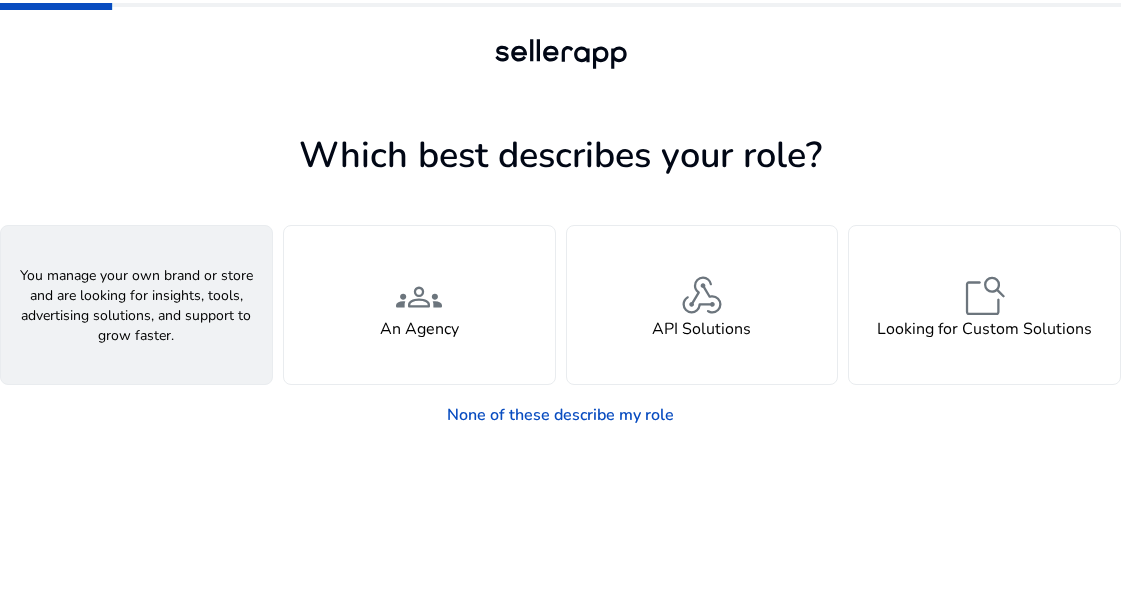 click on "A Seller" 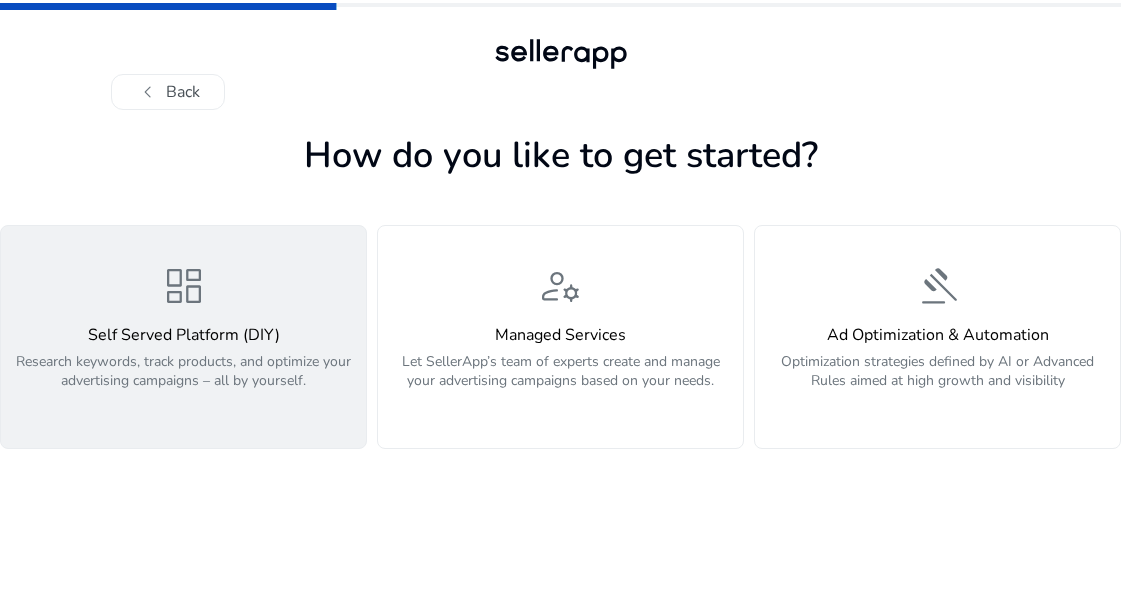 click on "dashboard  Self Served Platform (DIY)  Research keywords, track products, and optimize your advertising campaigns – all by yourself." 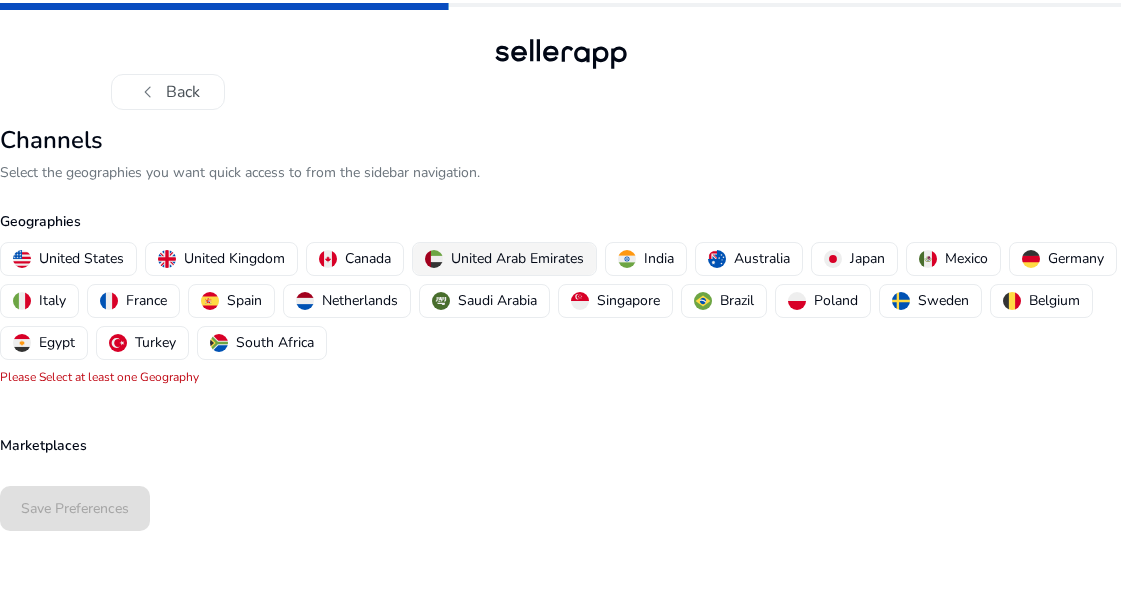 click on "United Arab Emirates" at bounding box center (517, 258) 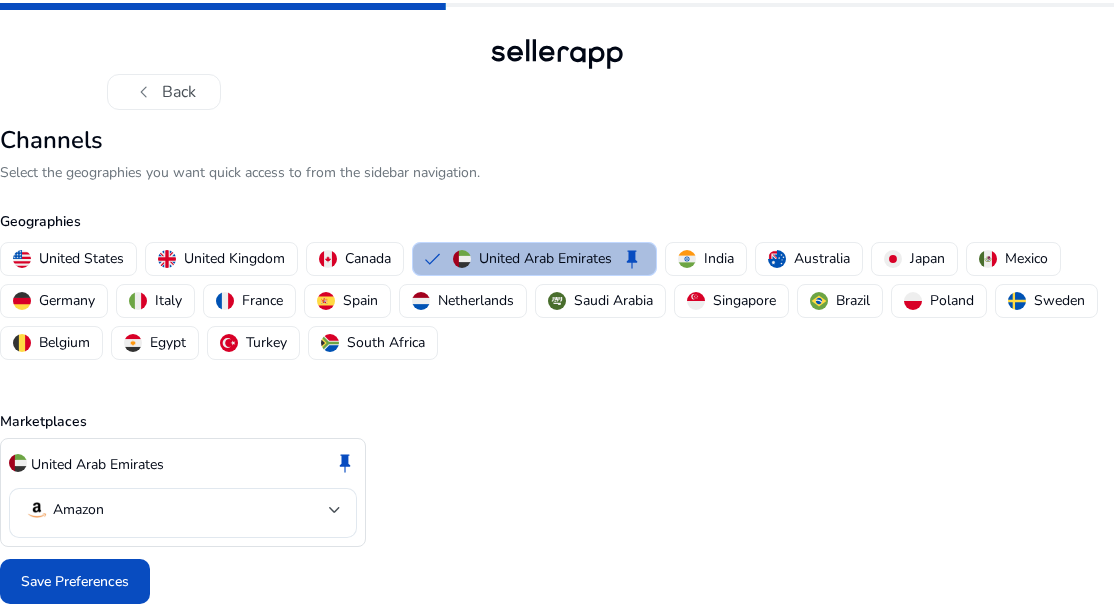 scroll, scrollTop: 12, scrollLeft: 0, axis: vertical 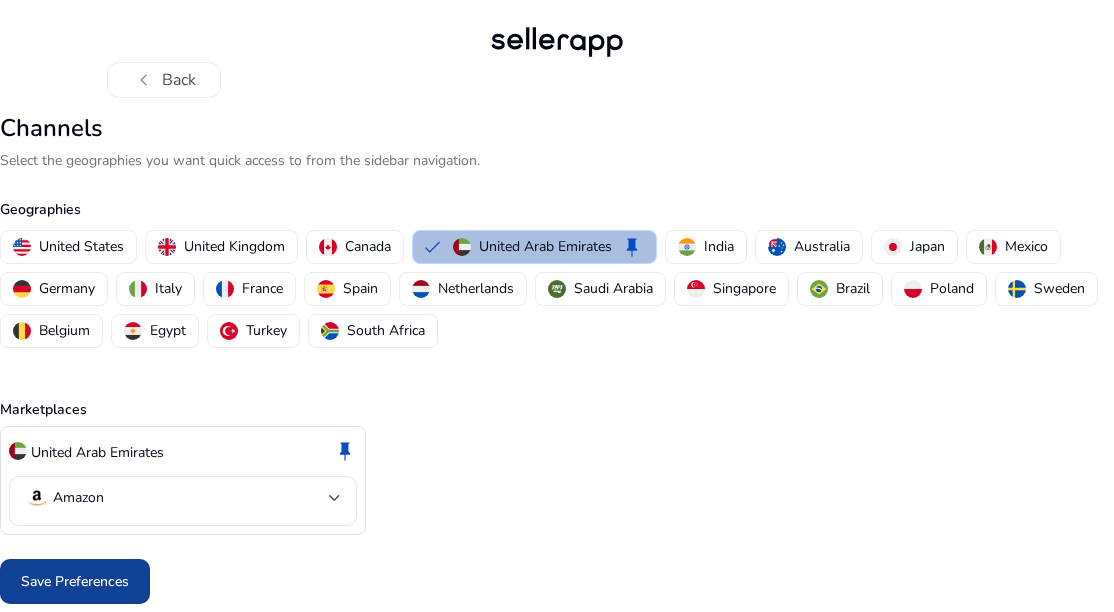 click 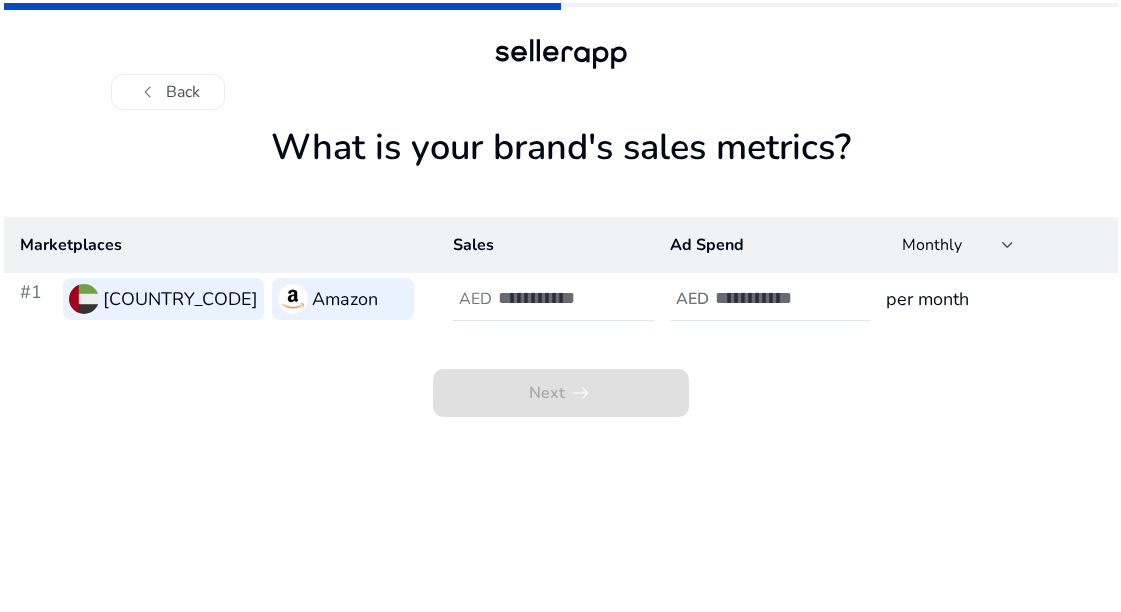 scroll, scrollTop: 0, scrollLeft: 0, axis: both 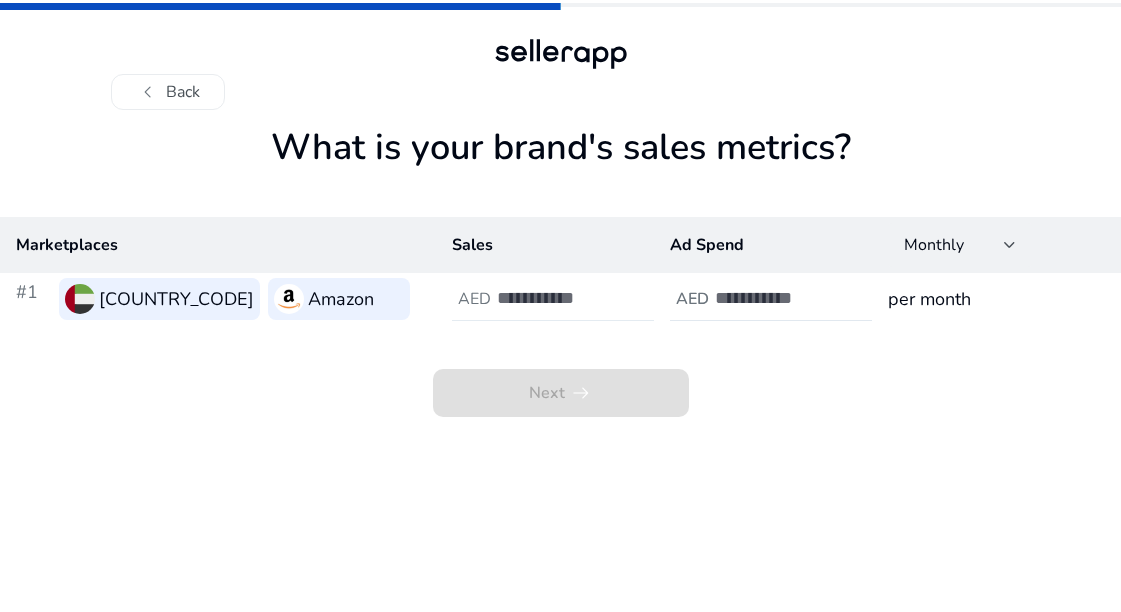 click at bounding box center [564, 298] 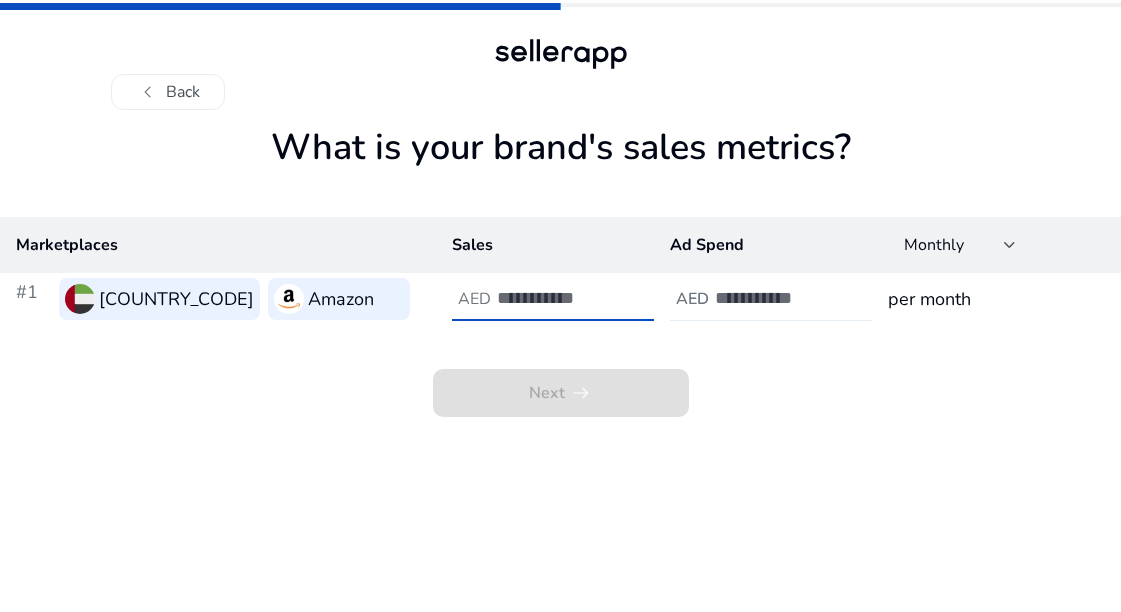 type on "*****" 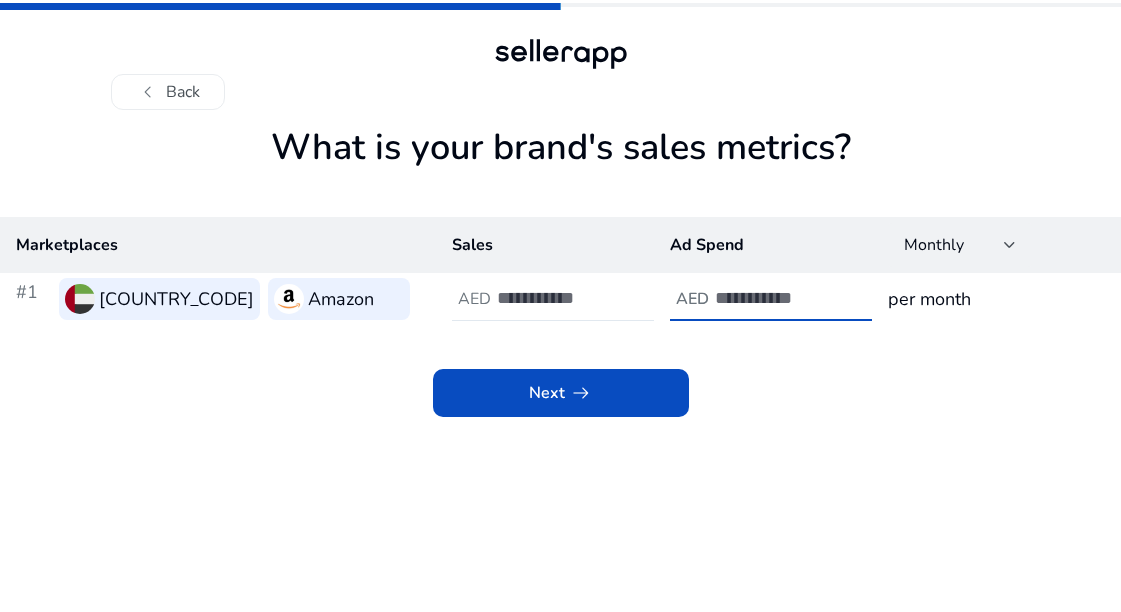 type on "***" 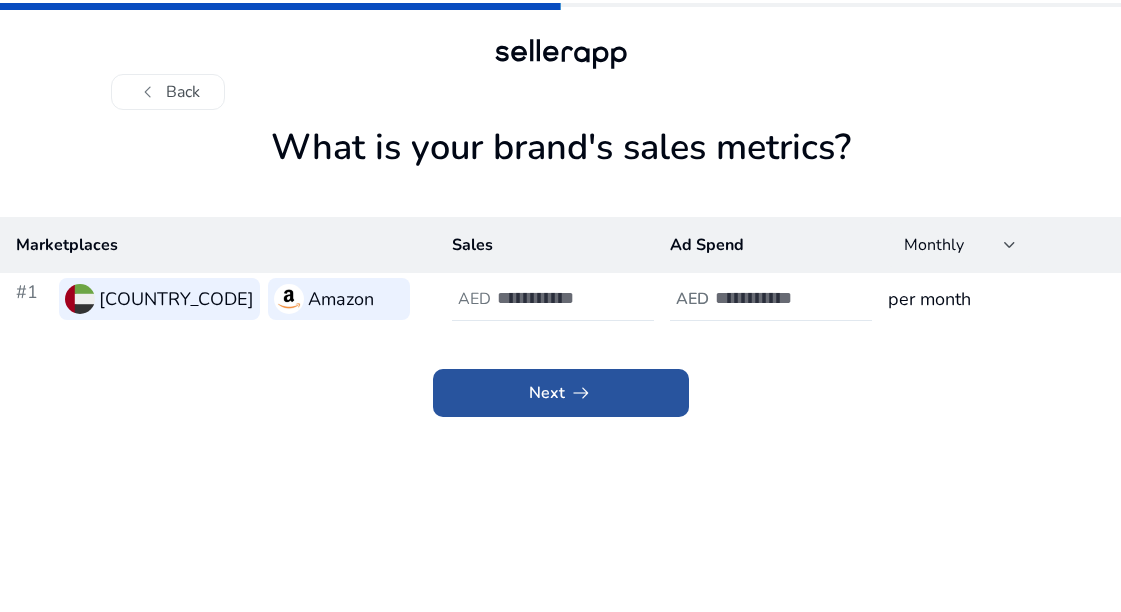 click 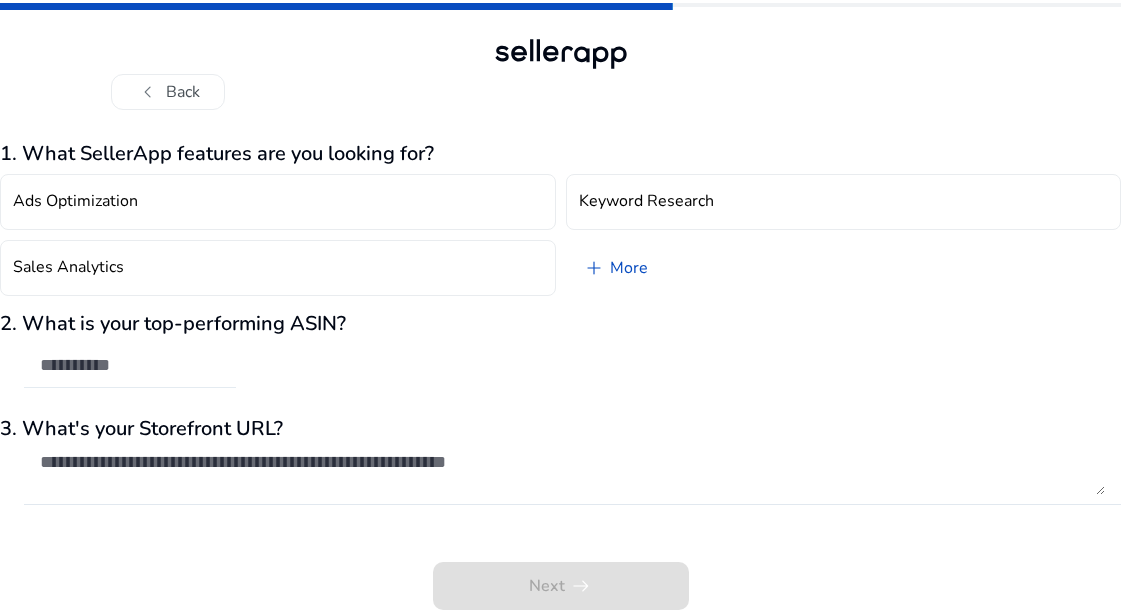 click at bounding box center (130, 365) 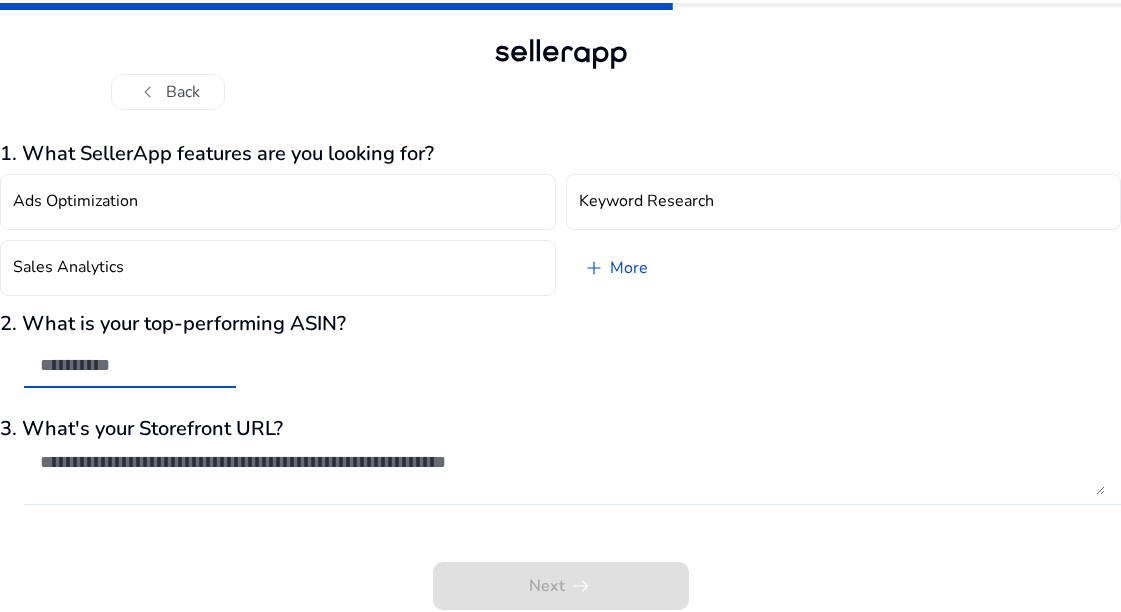 paste on "**********" 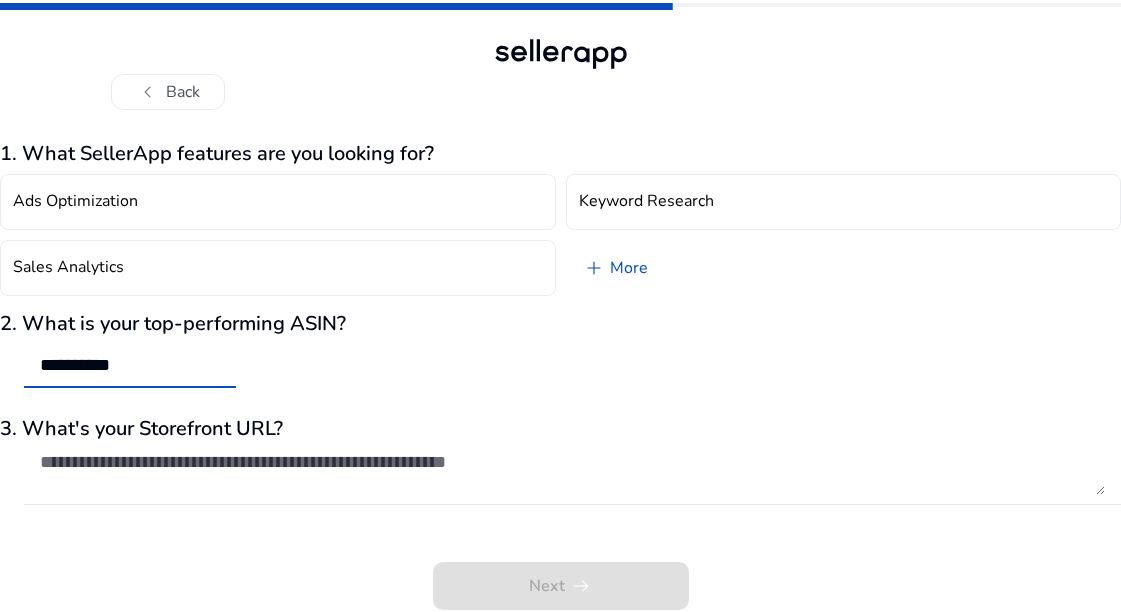 type on "**********" 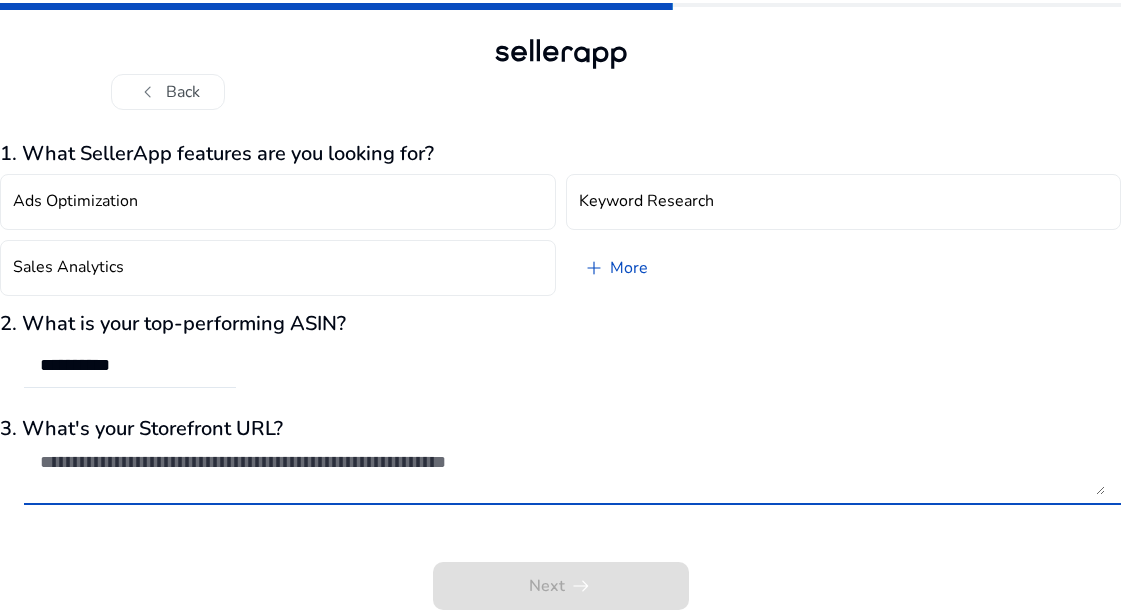 click 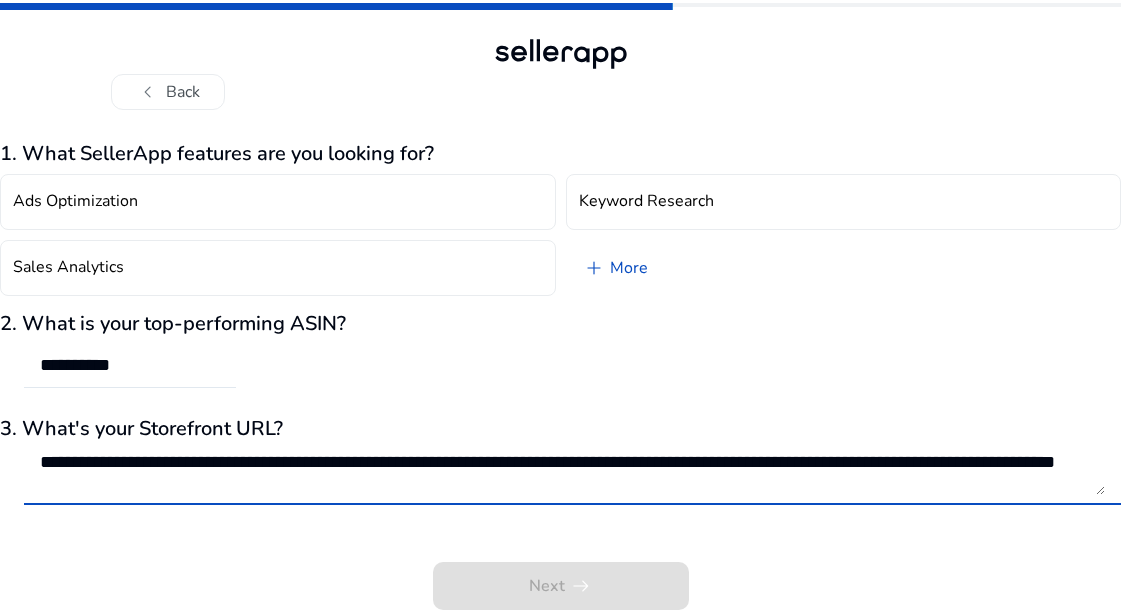 scroll, scrollTop: 1, scrollLeft: 0, axis: vertical 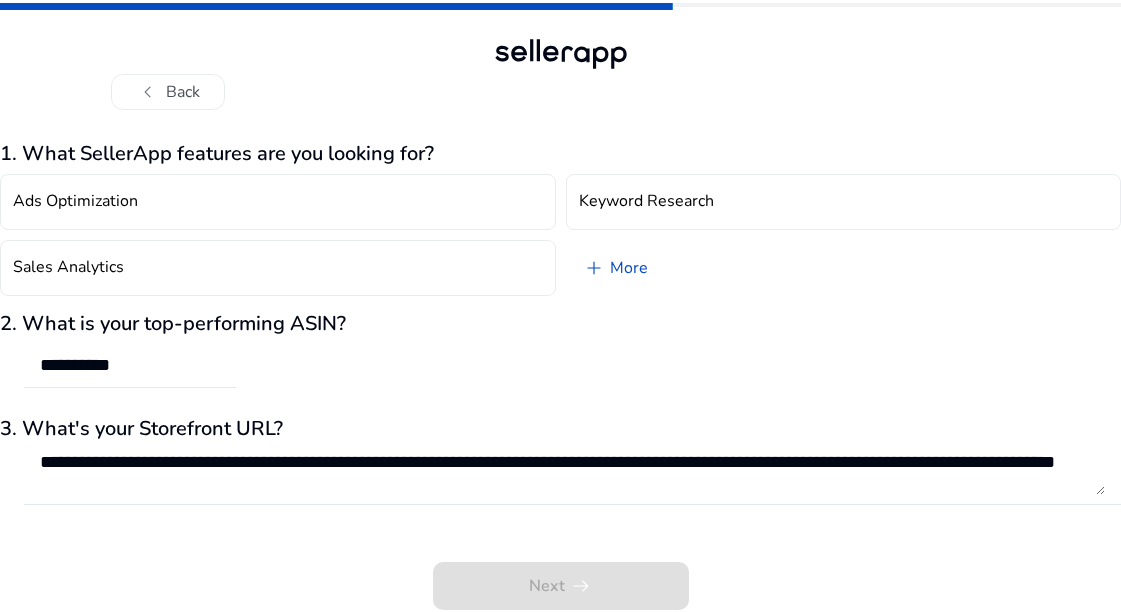 click on "Next   arrow_right_alt" 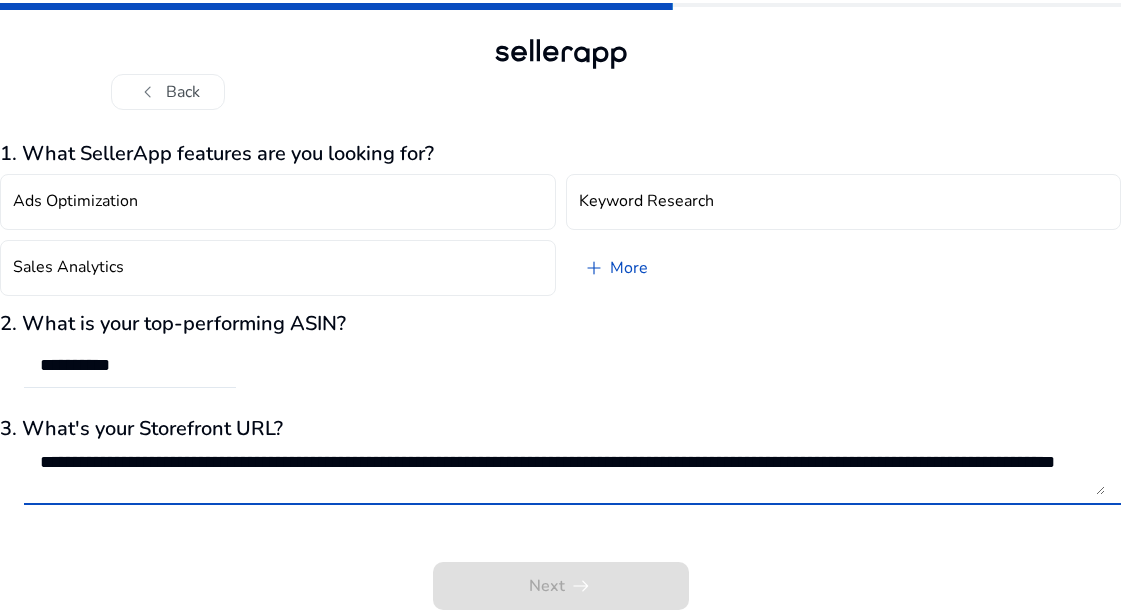 click on "**********" at bounding box center (572, 473) 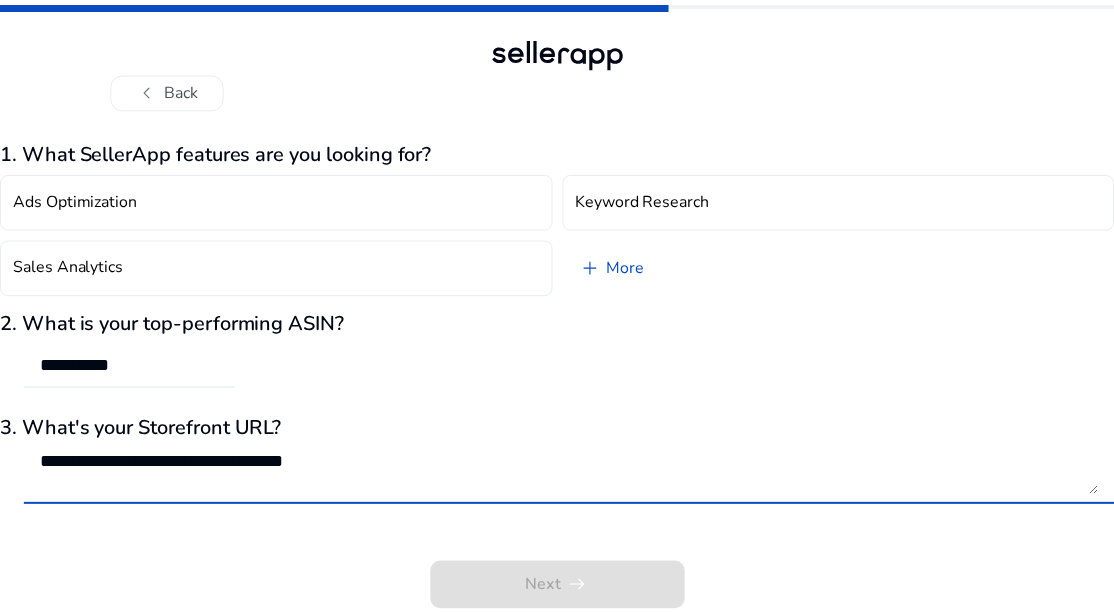 scroll, scrollTop: 0, scrollLeft: 0, axis: both 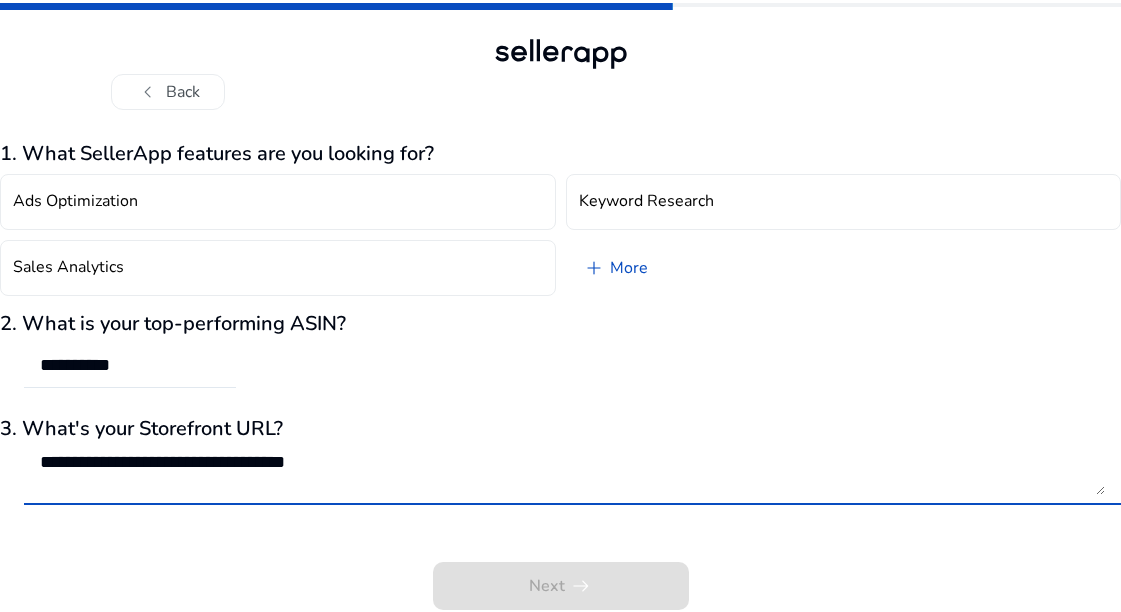 type on "**********" 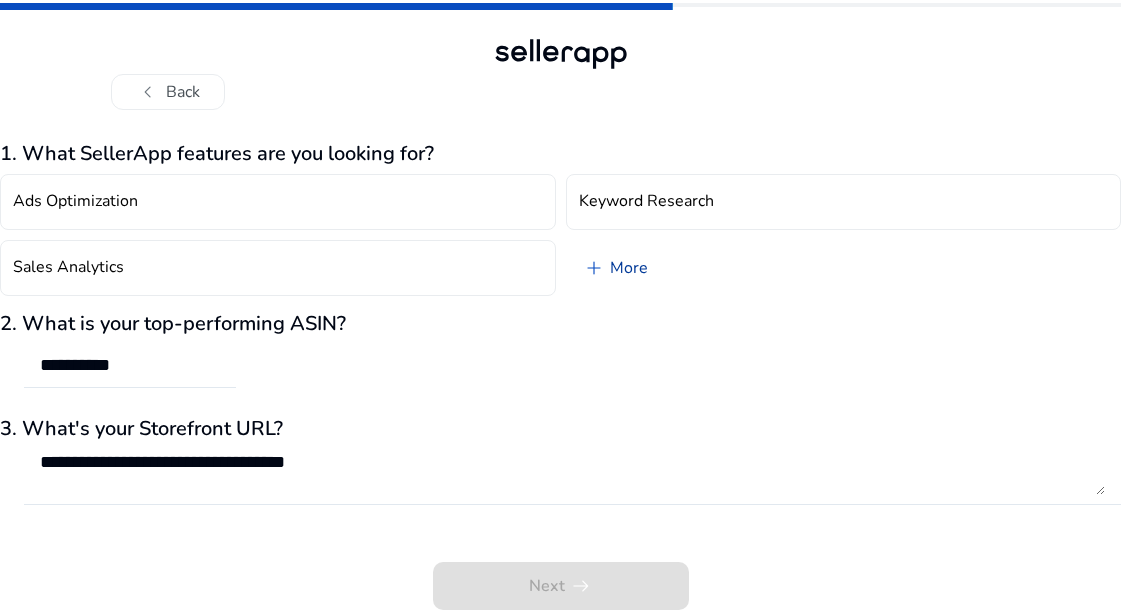 click on "add   More" 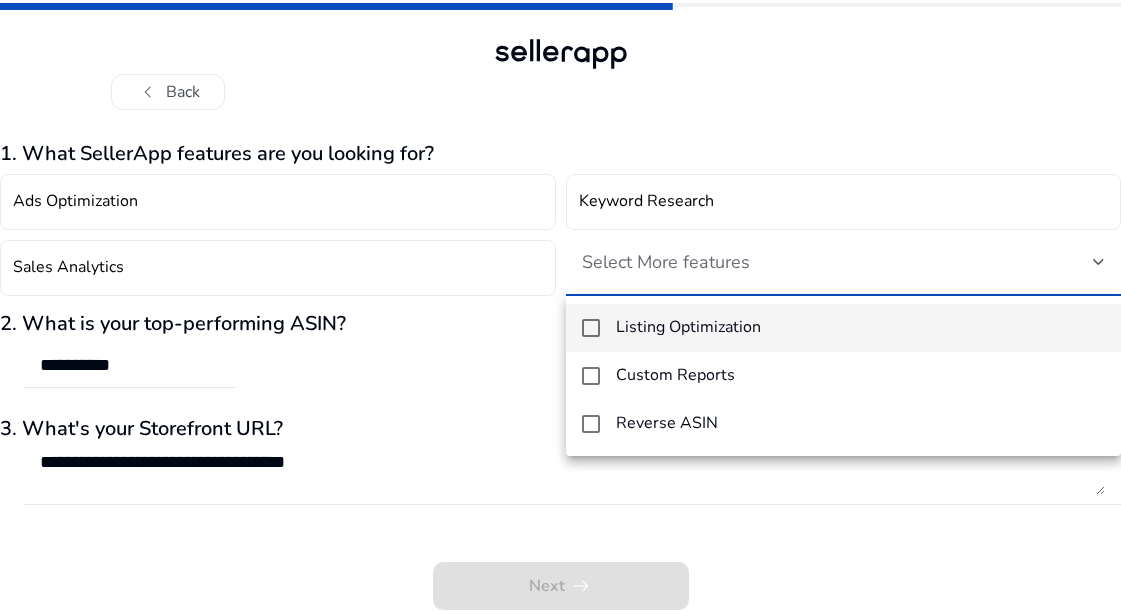 click at bounding box center (591, 328) 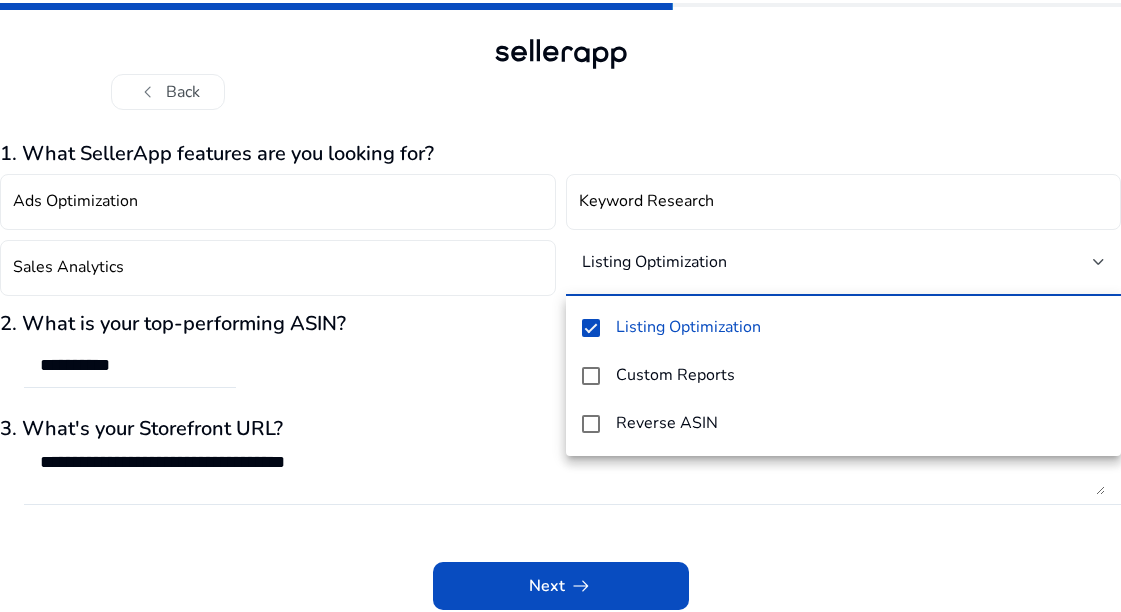 click at bounding box center [560, 306] 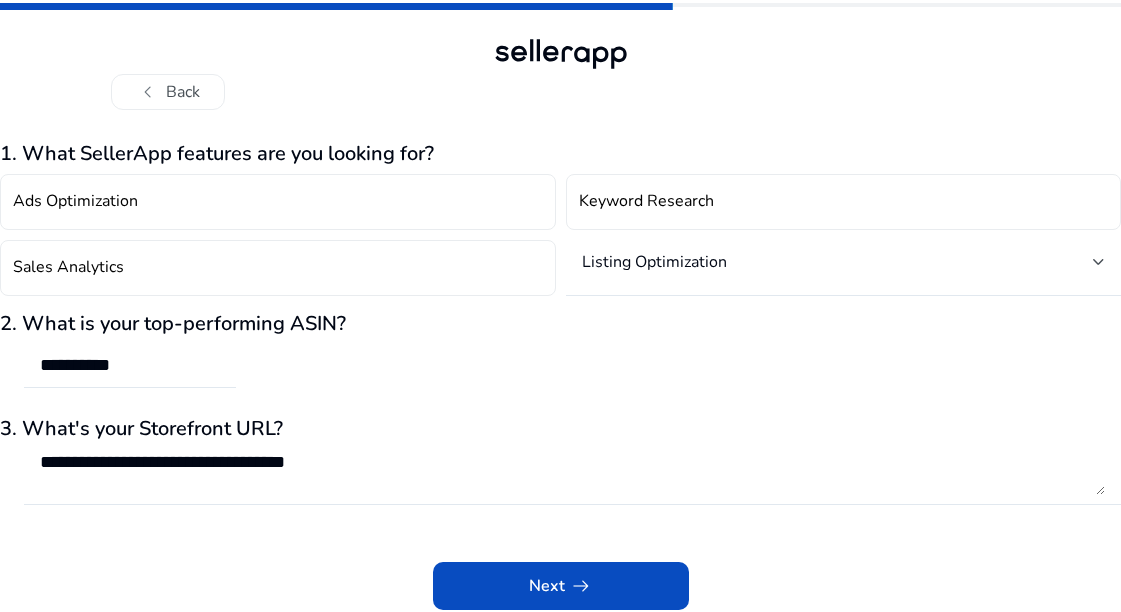 click on "arrow_right_alt" 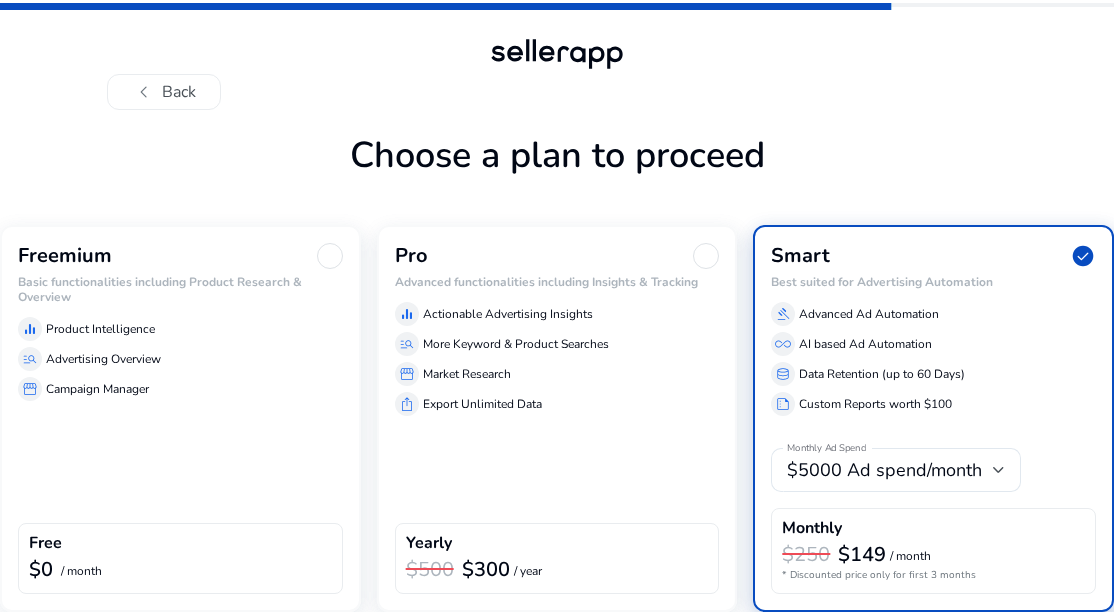 click on "equalizer  Product Intelligence  manage_search  Advertising Overview  storefront  Campaign Manager" 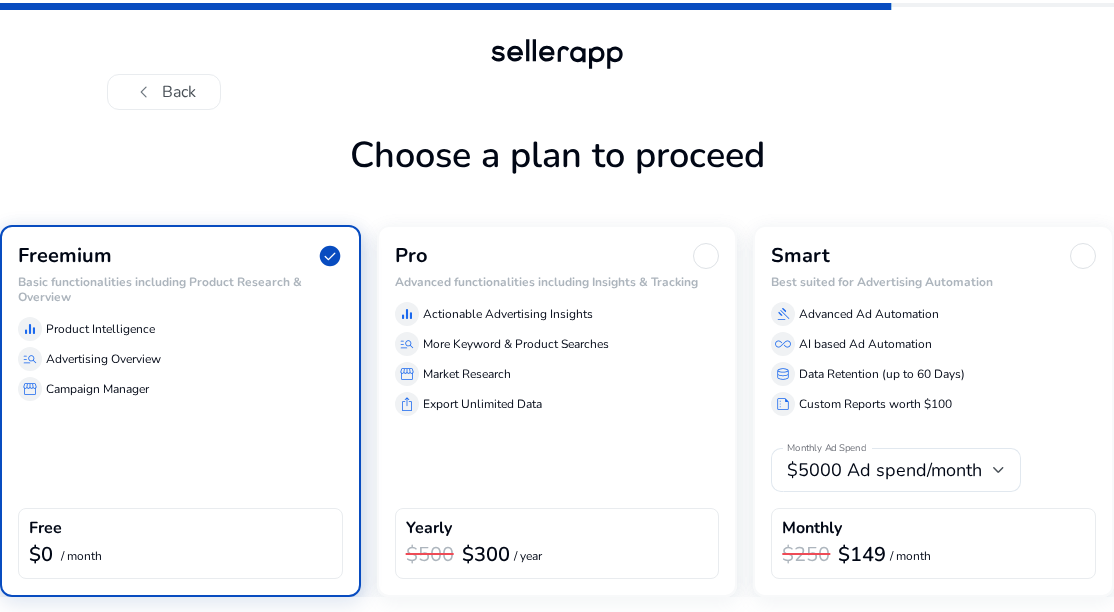scroll, scrollTop: 73, scrollLeft: 0, axis: vertical 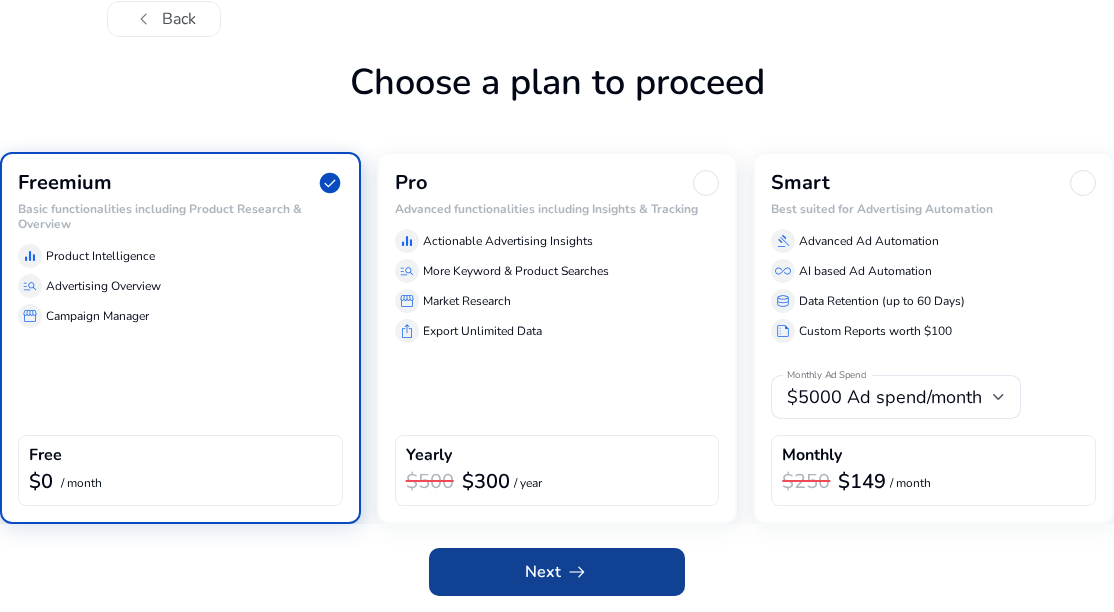 click 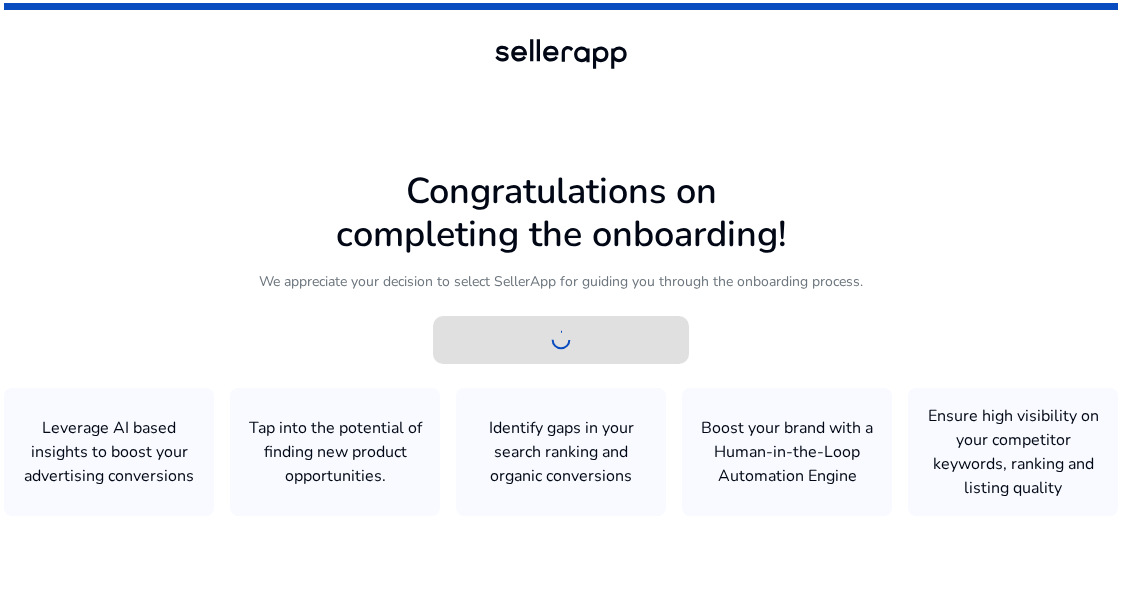 scroll, scrollTop: 0, scrollLeft: 0, axis: both 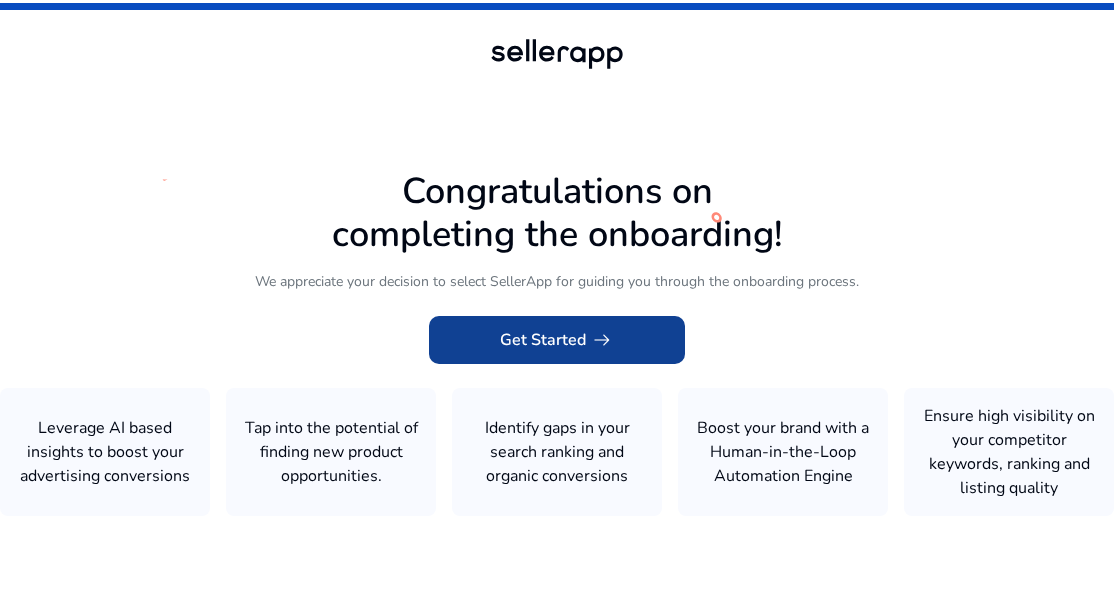 click on "arrow_right_alt" 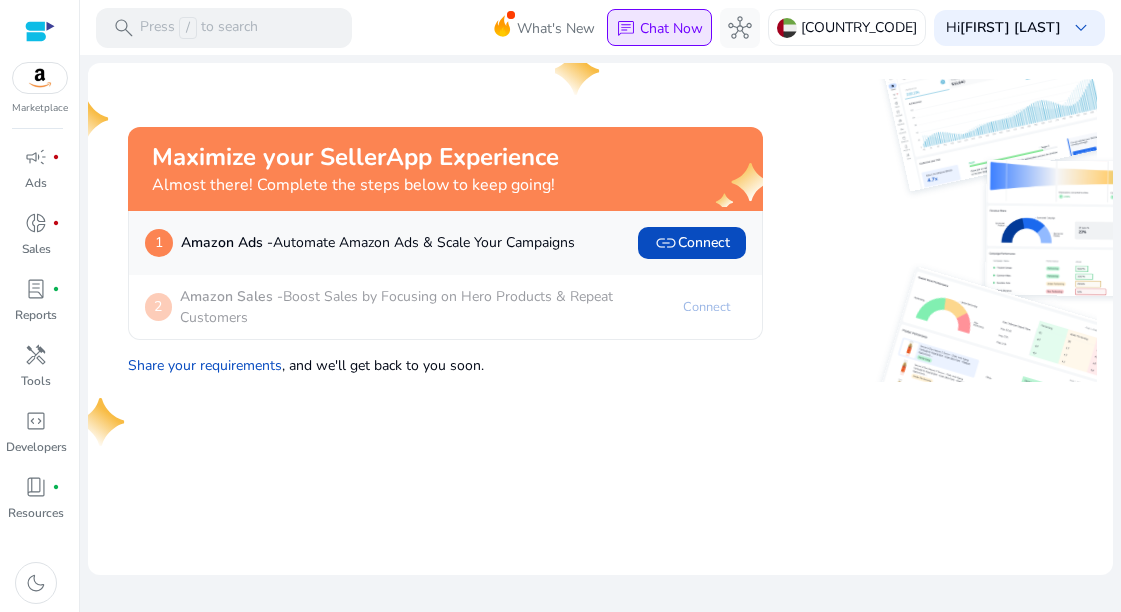 scroll, scrollTop: 0, scrollLeft: 0, axis: both 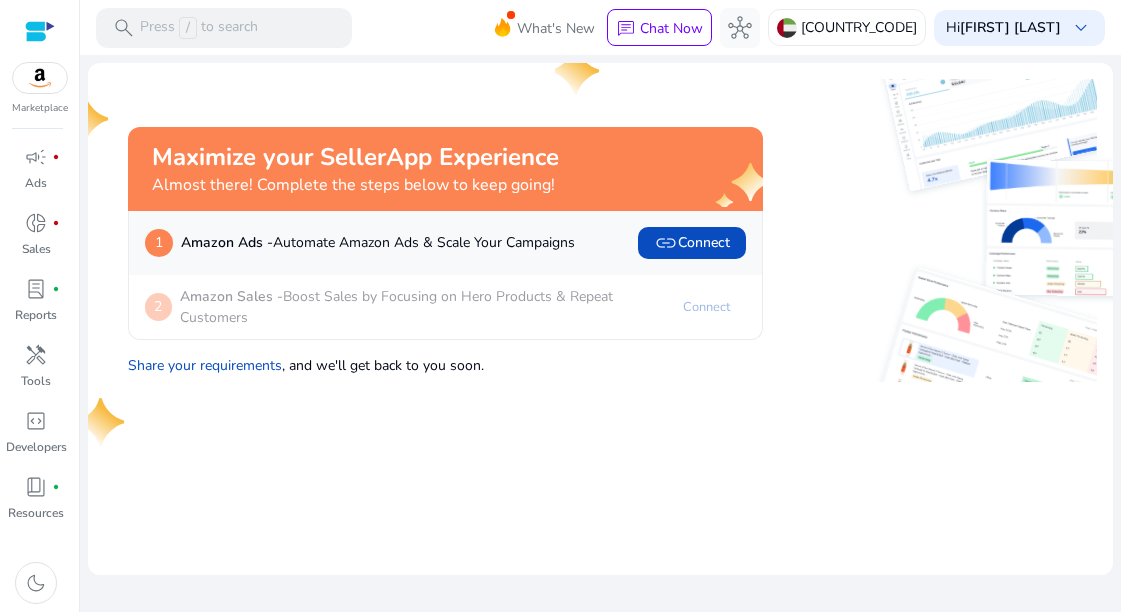 click on "Marketplace" at bounding box center [39, 58] 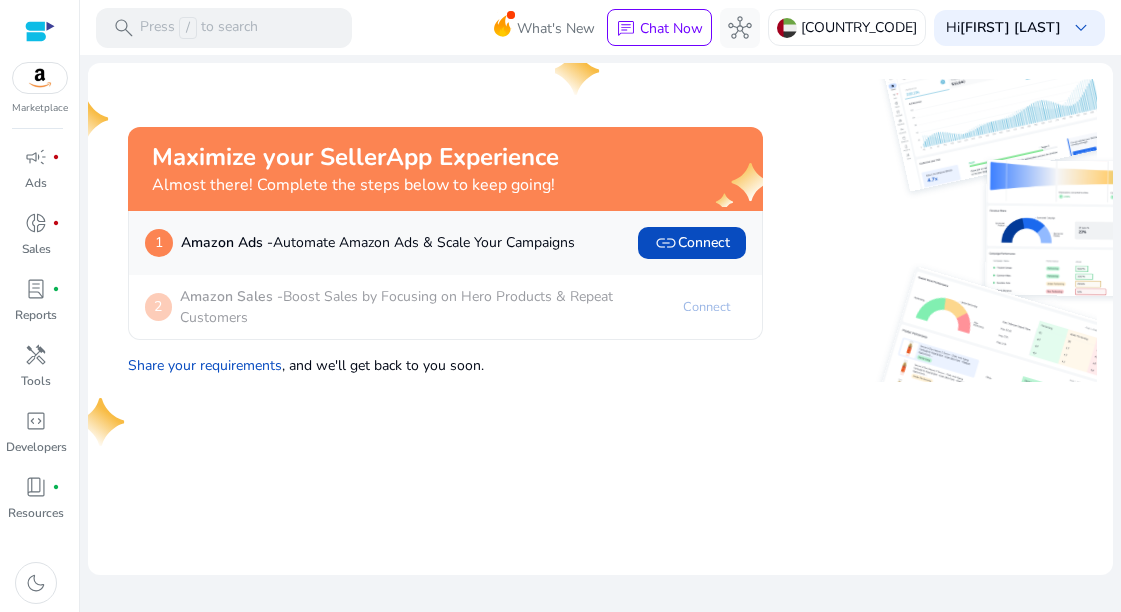 click at bounding box center [40, 78] 